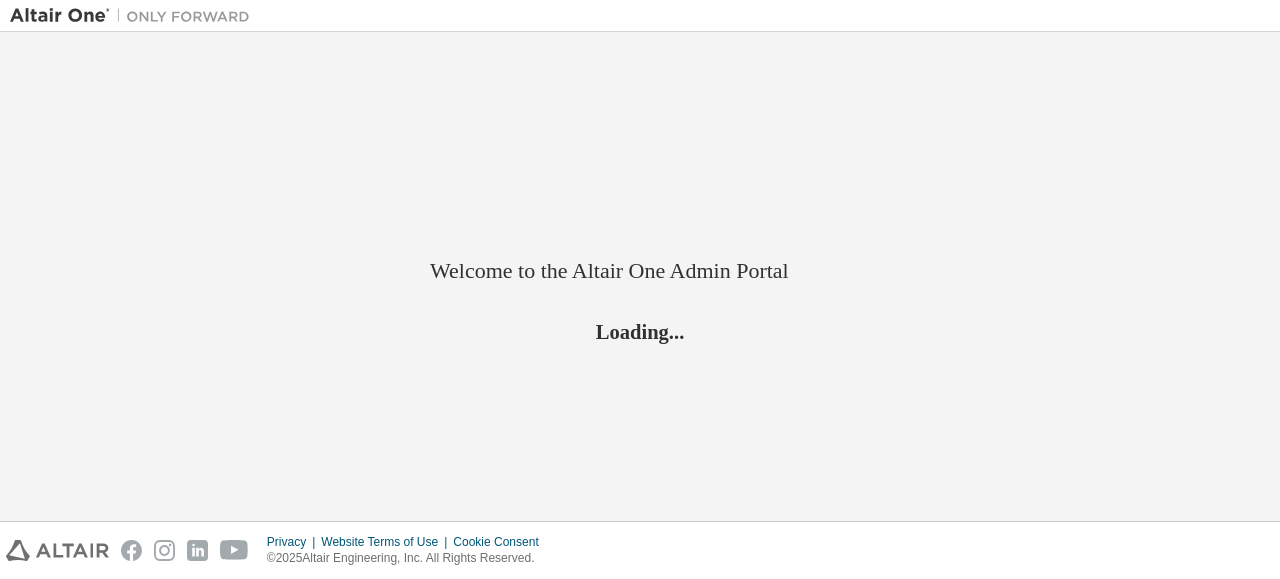scroll, scrollTop: 0, scrollLeft: 0, axis: both 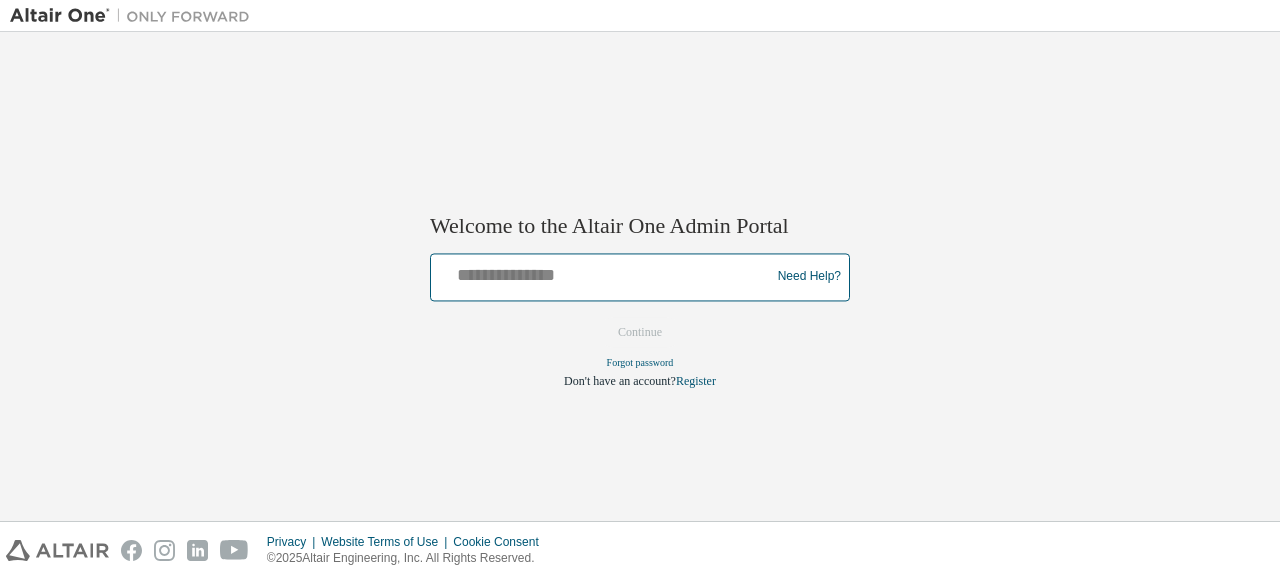 click at bounding box center (603, 272) 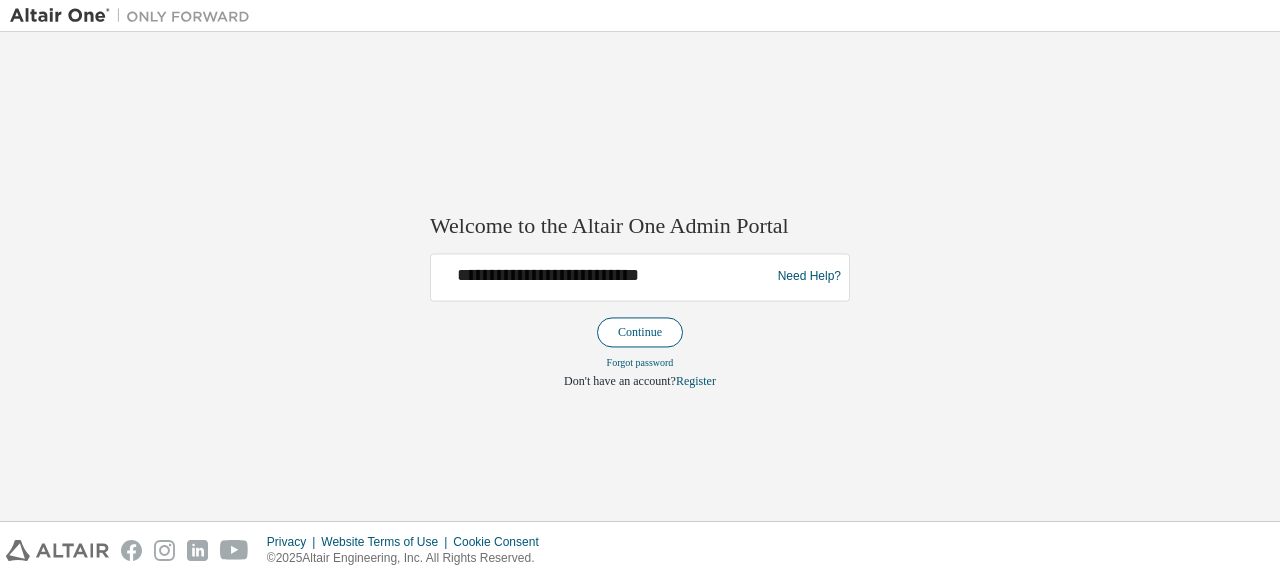 click on "Continue" at bounding box center [640, 332] 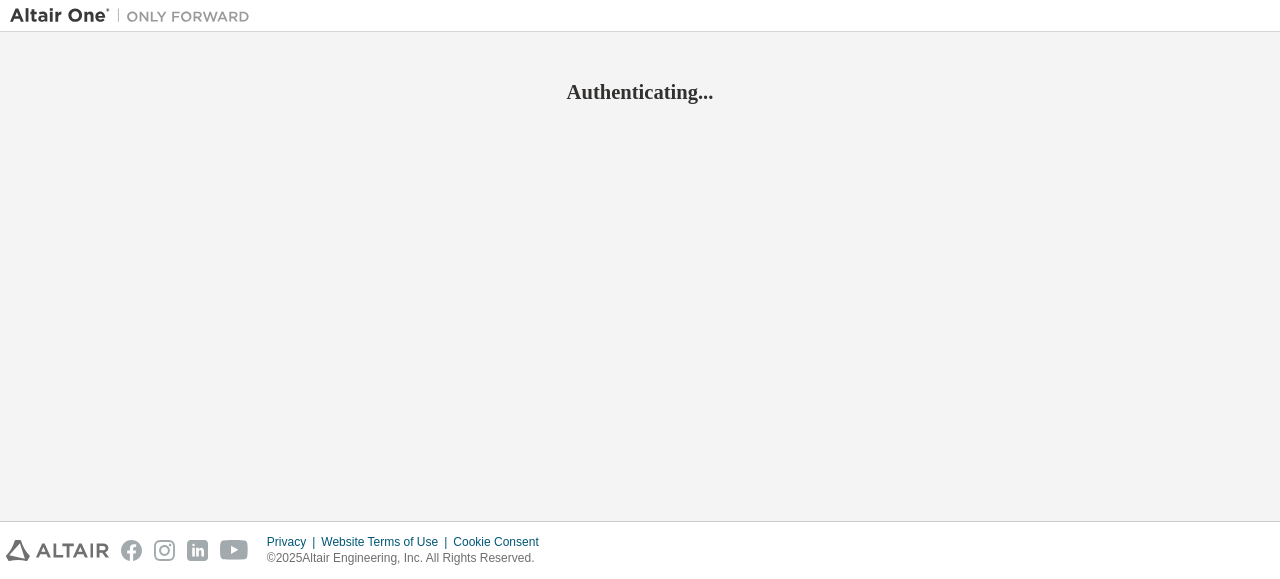 scroll, scrollTop: 0, scrollLeft: 0, axis: both 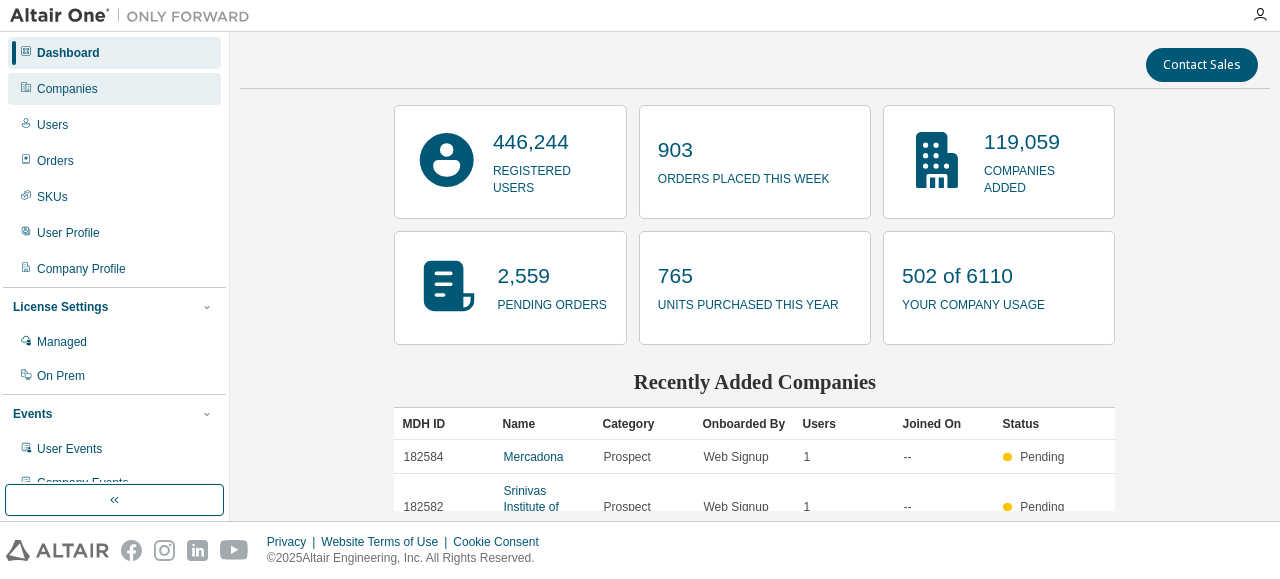 click on "Companies" at bounding box center (67, 89) 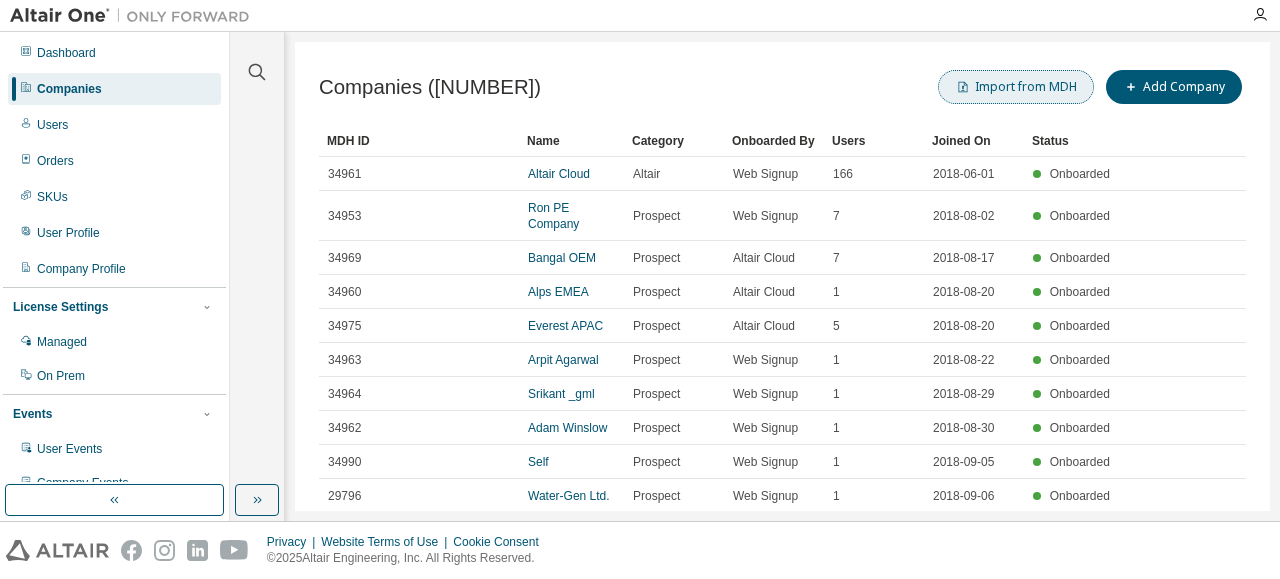 click on "Import from MDH" at bounding box center (1016, 87) 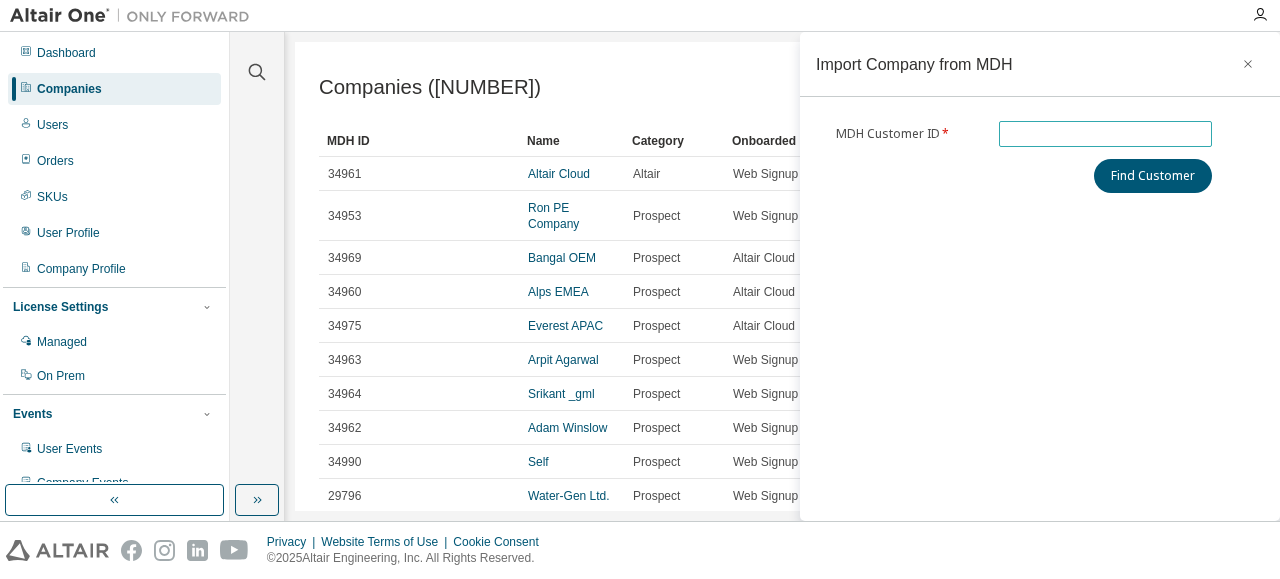 click at bounding box center [1106, 134] 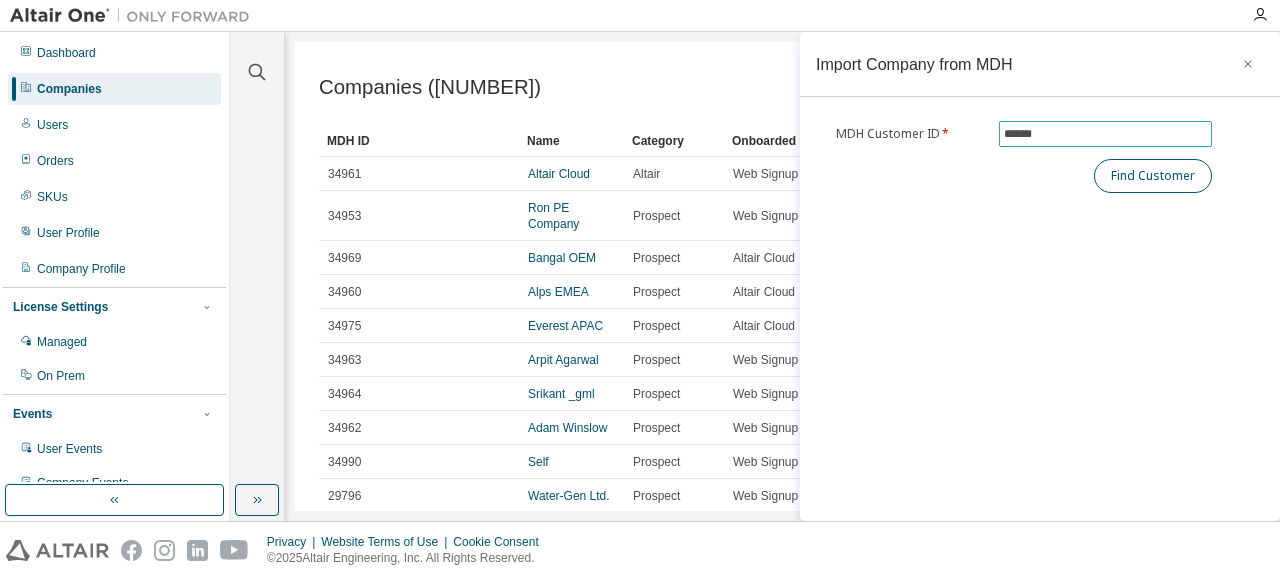 type on "******" 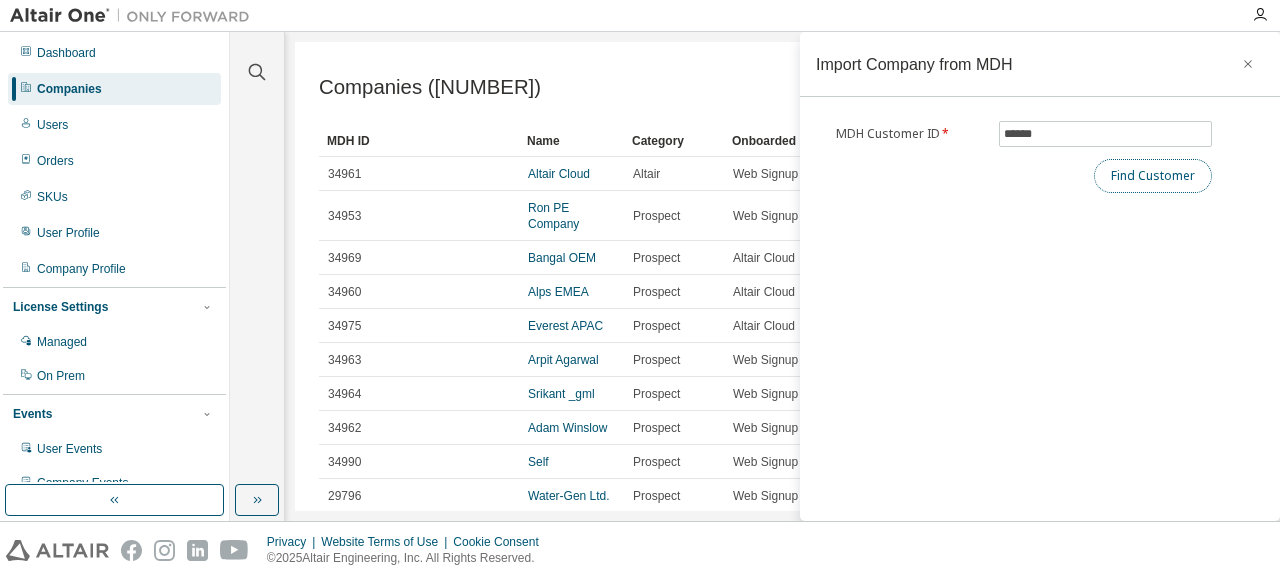 click on "Find Customer" at bounding box center (1153, 176) 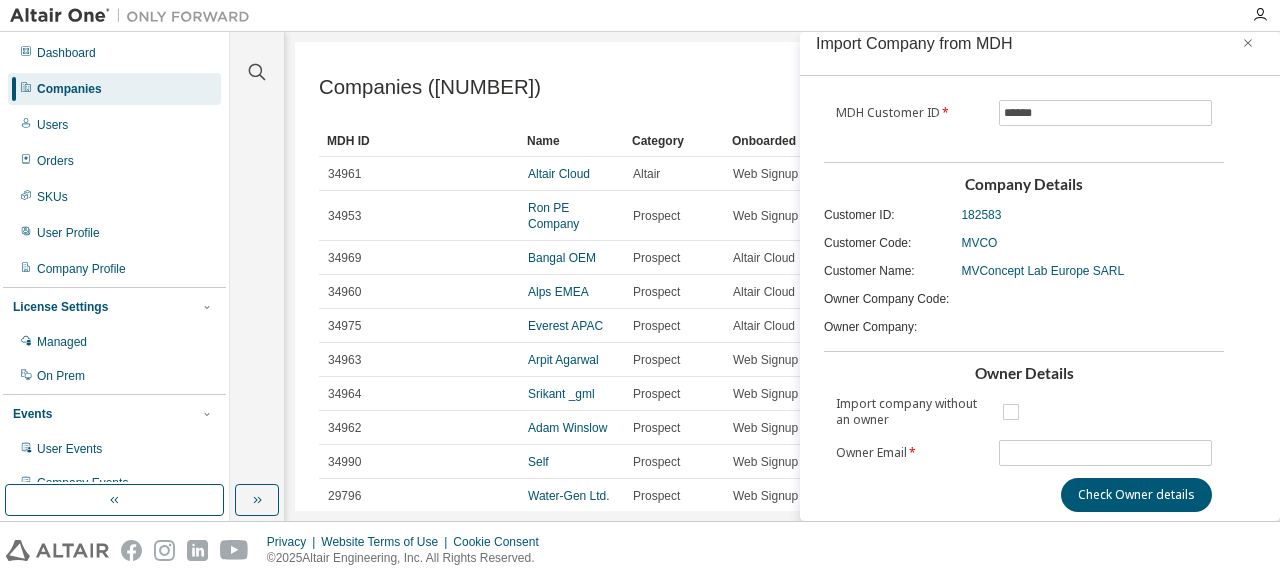 scroll, scrollTop: 32, scrollLeft: 0, axis: vertical 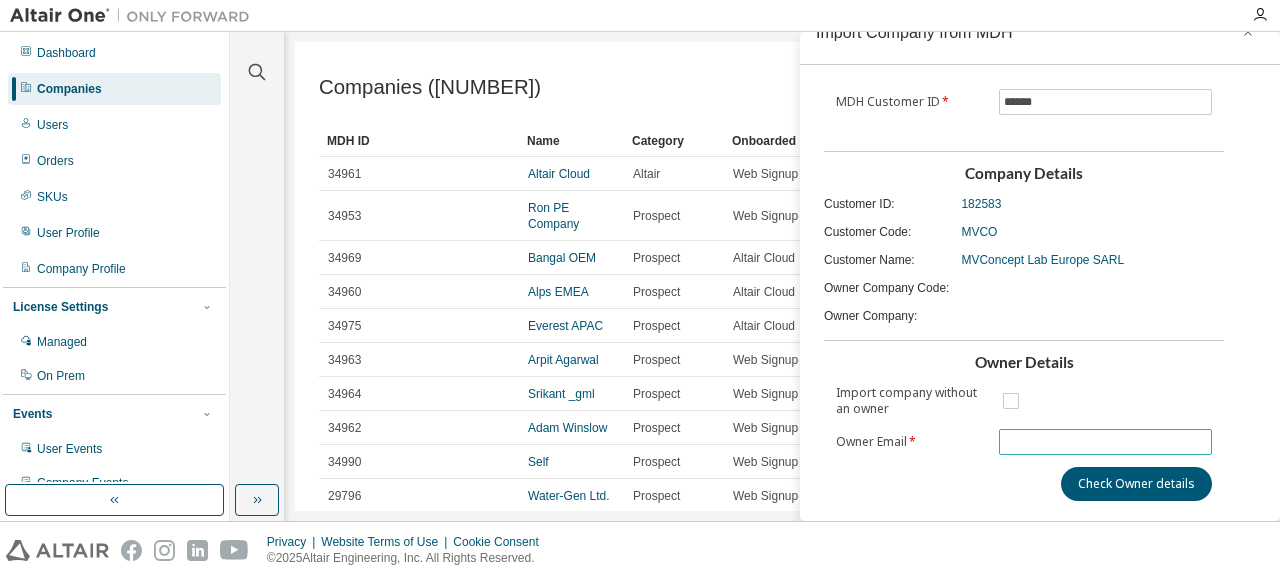 drag, startPoint x: 1036, startPoint y: 457, endPoint x: 1028, endPoint y: 441, distance: 17.888544 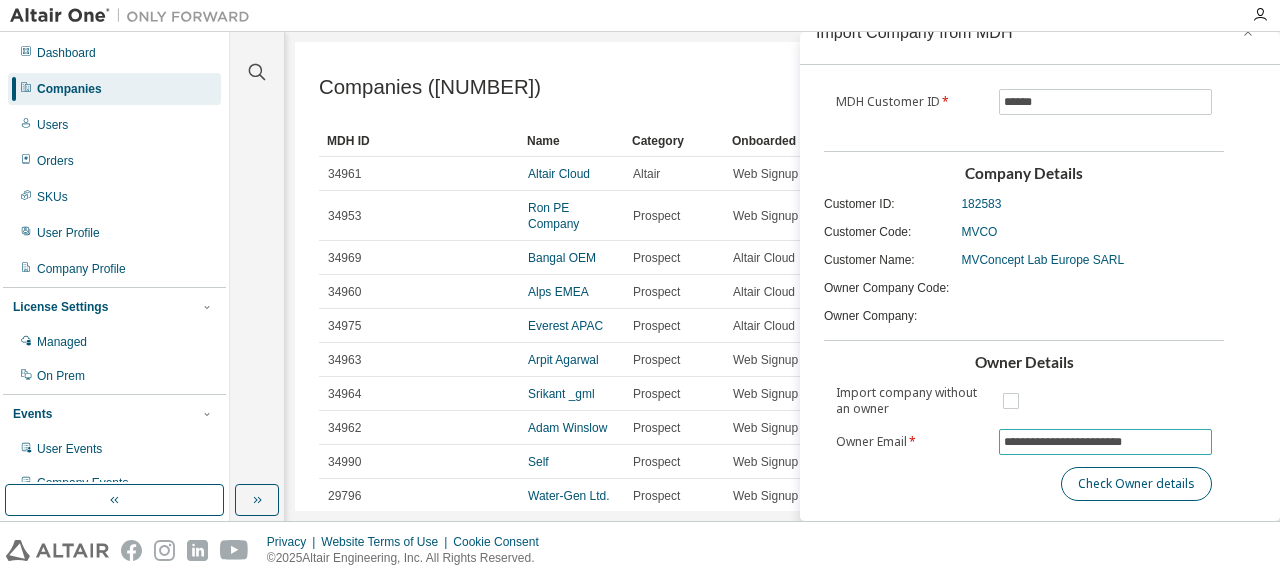 type on "**********" 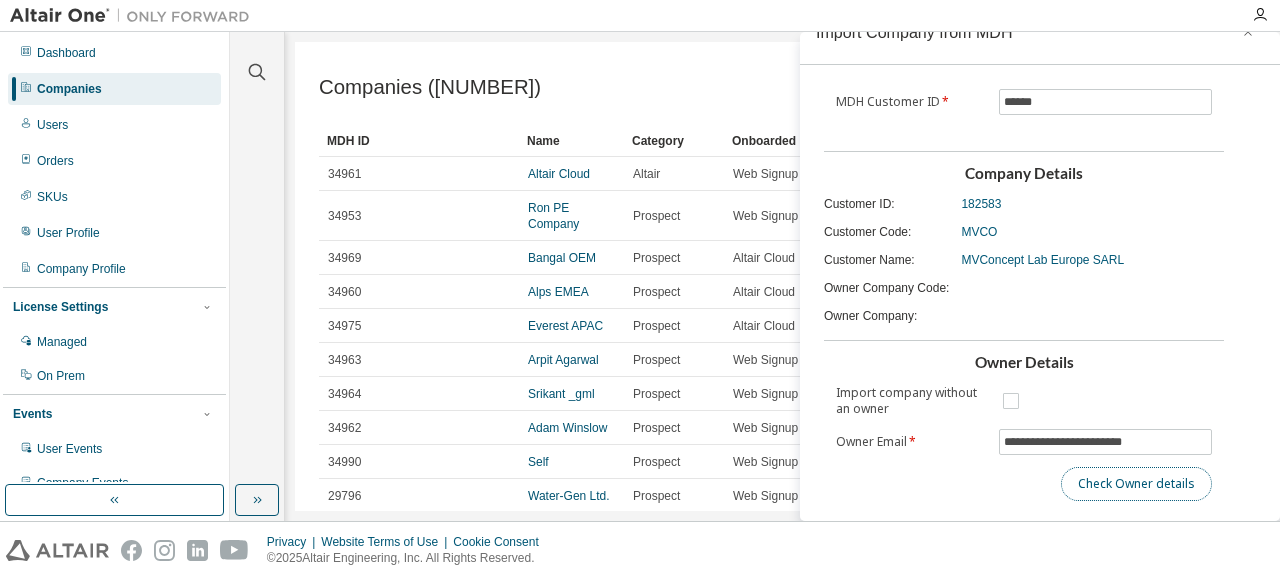 click on "Check Owner details" at bounding box center [1136, 484] 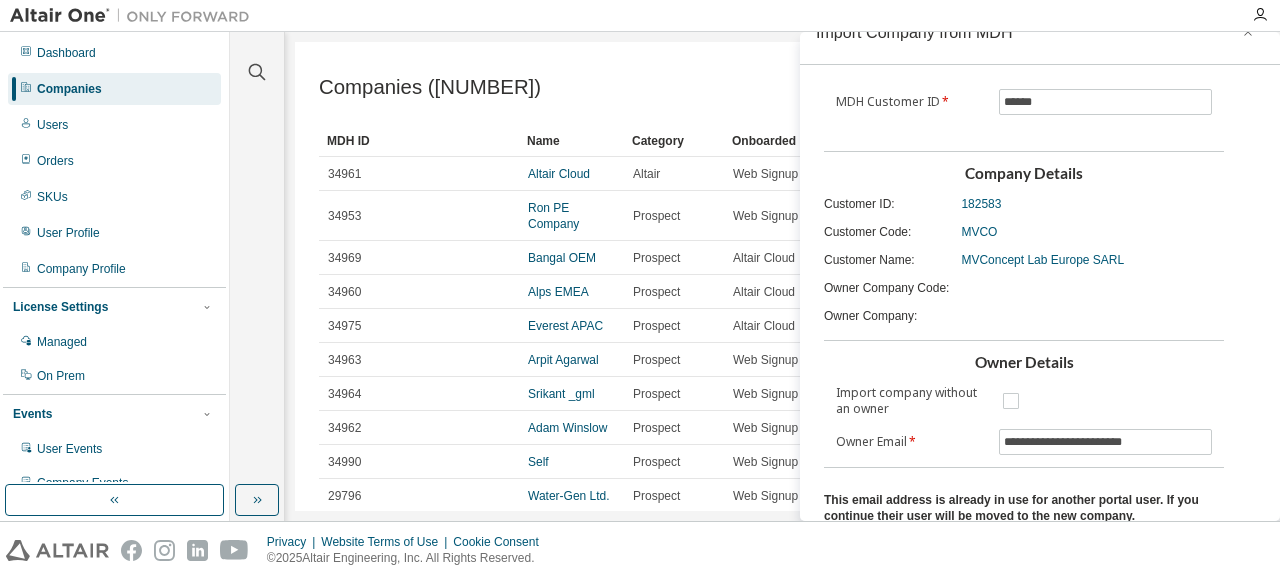 scroll, scrollTop: 113, scrollLeft: 0, axis: vertical 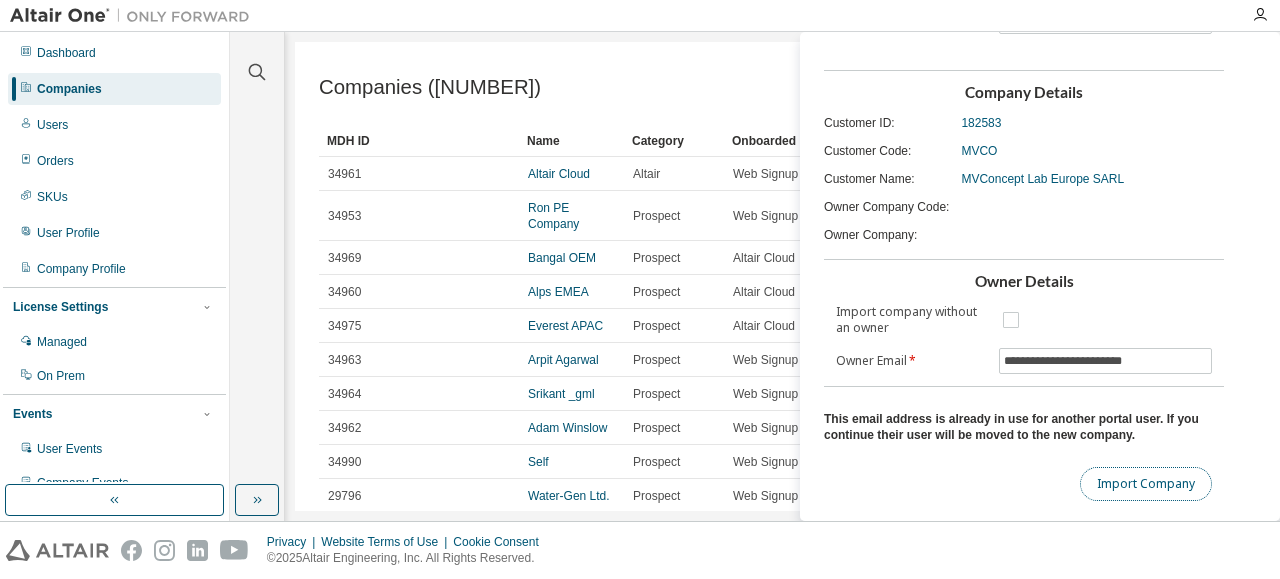 click on "Import Company" at bounding box center [1146, 484] 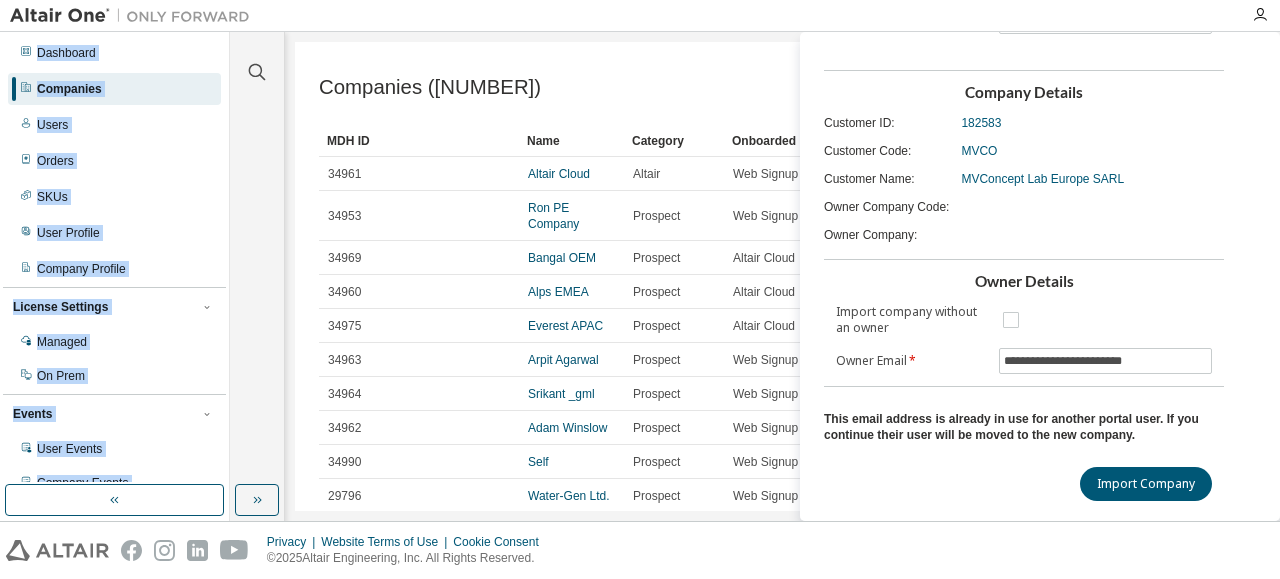 scroll, scrollTop: 0, scrollLeft: 0, axis: both 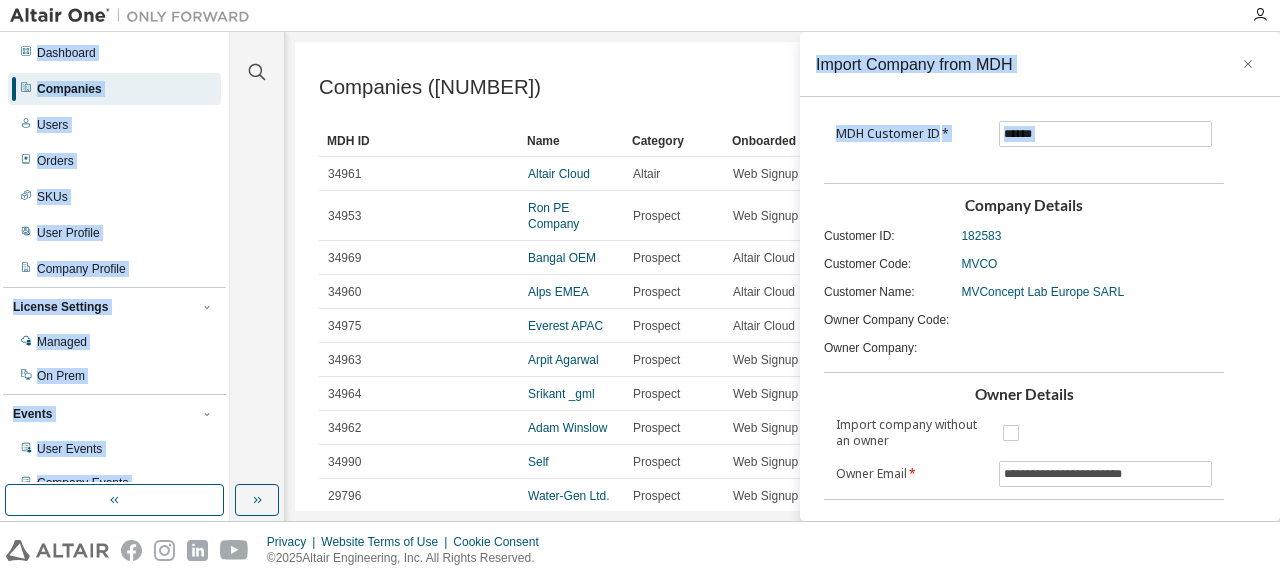 drag, startPoint x: 941, startPoint y: 56, endPoint x: 754, endPoint y: 14, distance: 191.65855 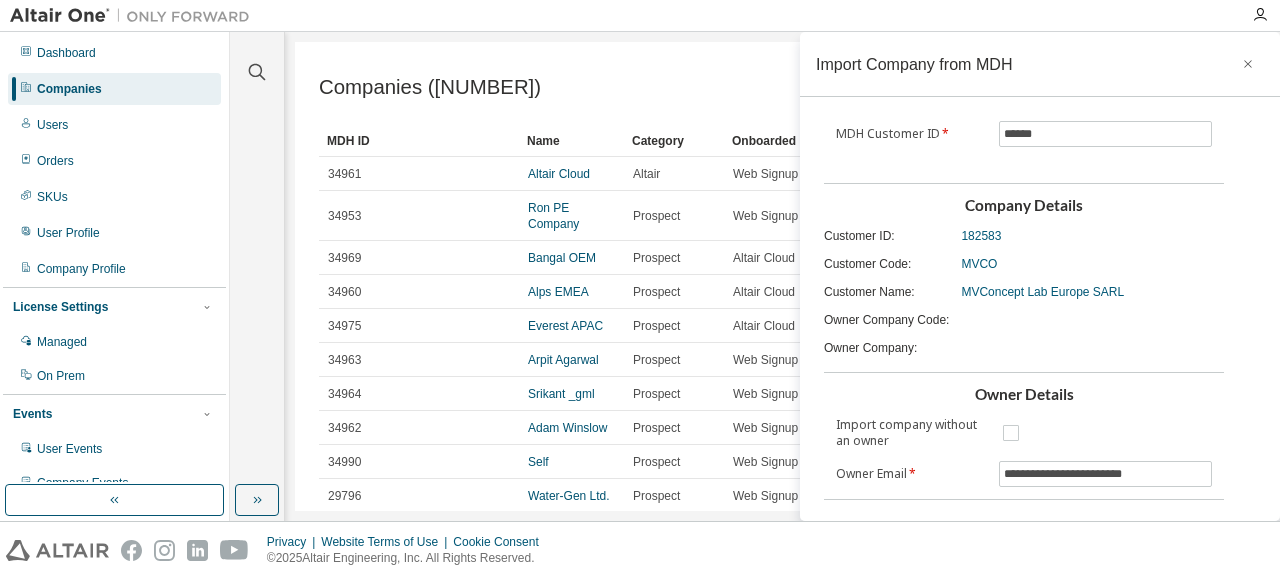 click on "**********" at bounding box center [1040, 276] 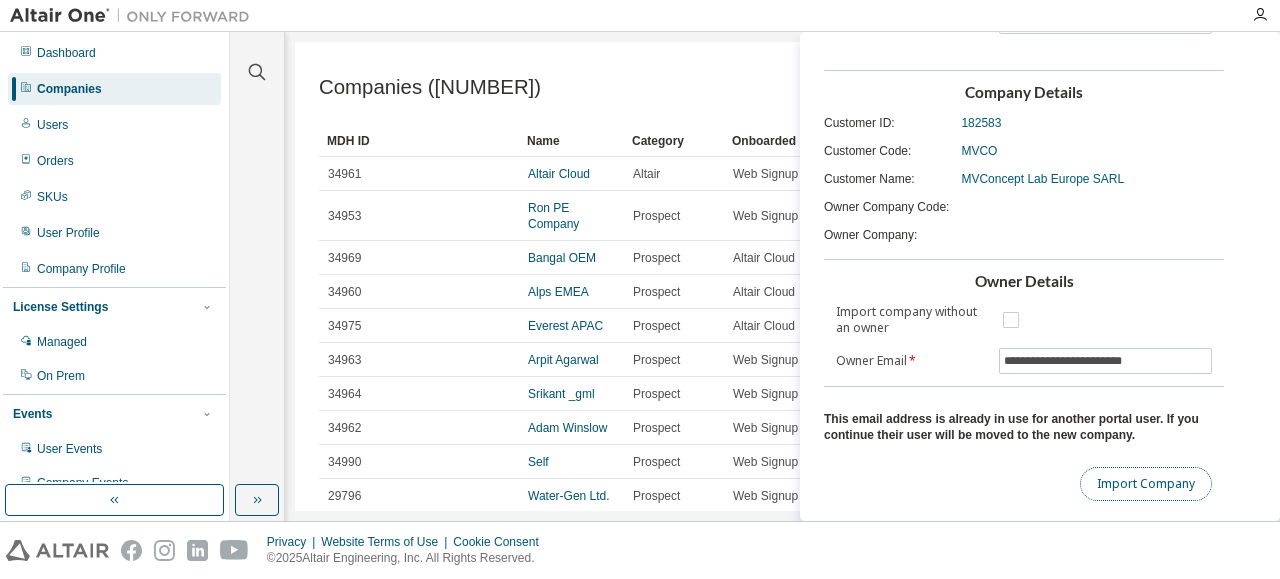 click on "Import Company" at bounding box center (1146, 484) 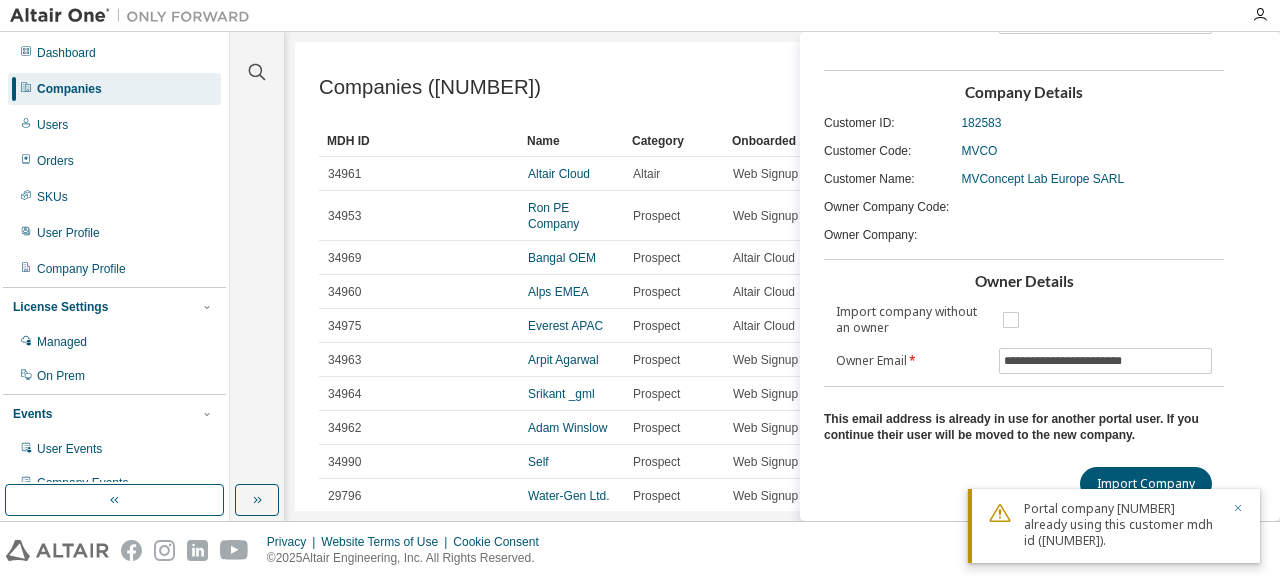 click 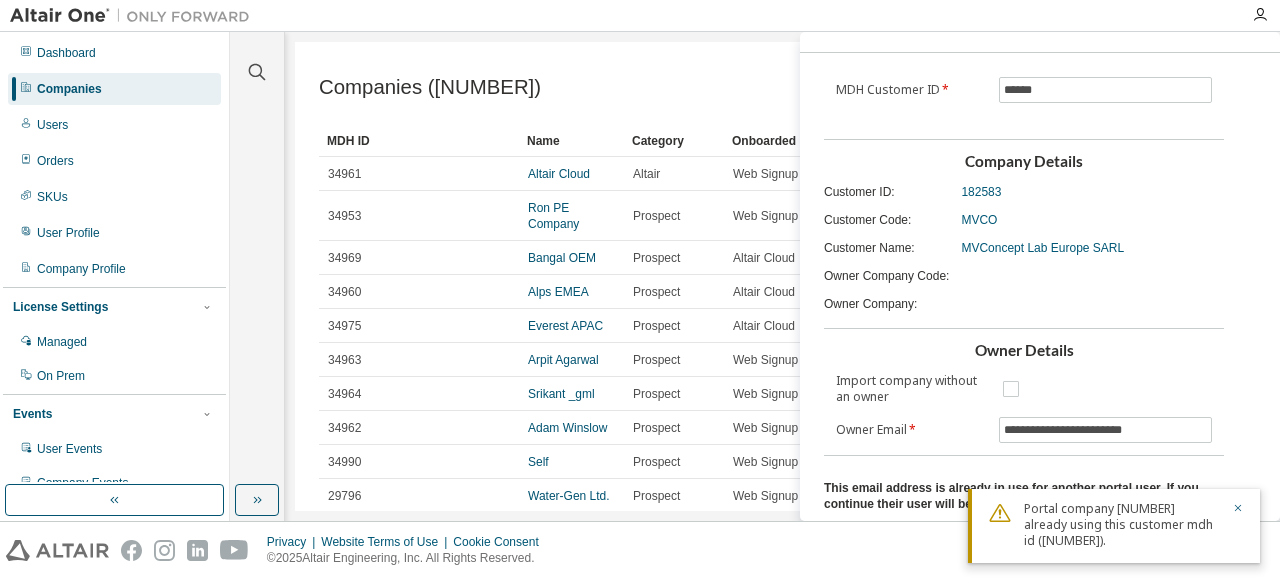 scroll, scrollTop: 0, scrollLeft: 0, axis: both 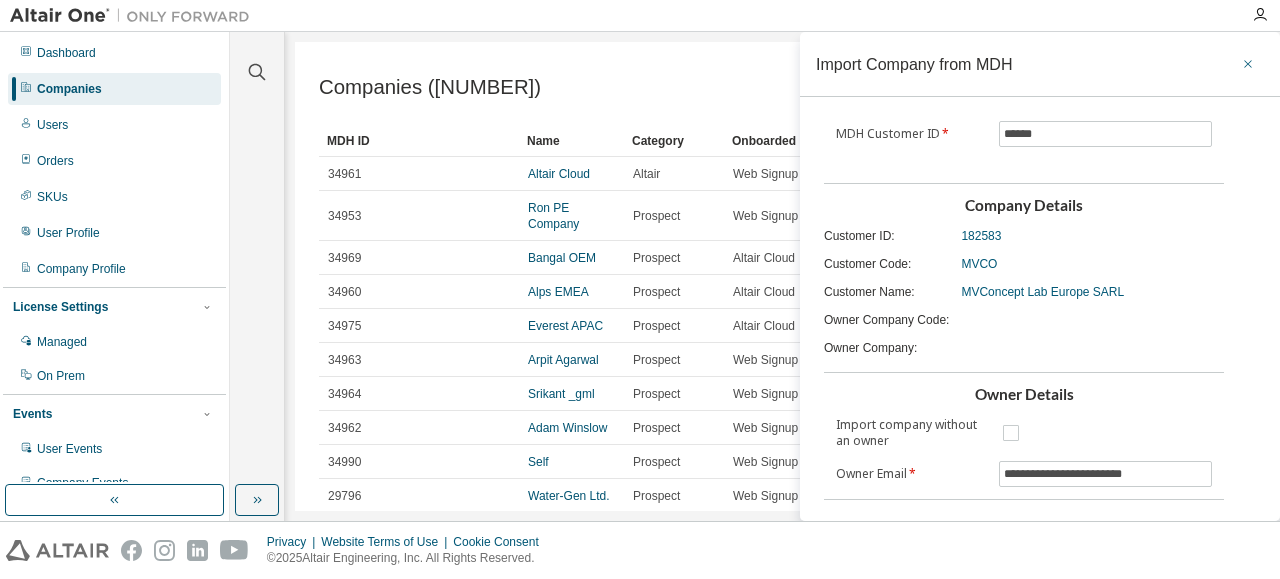 click 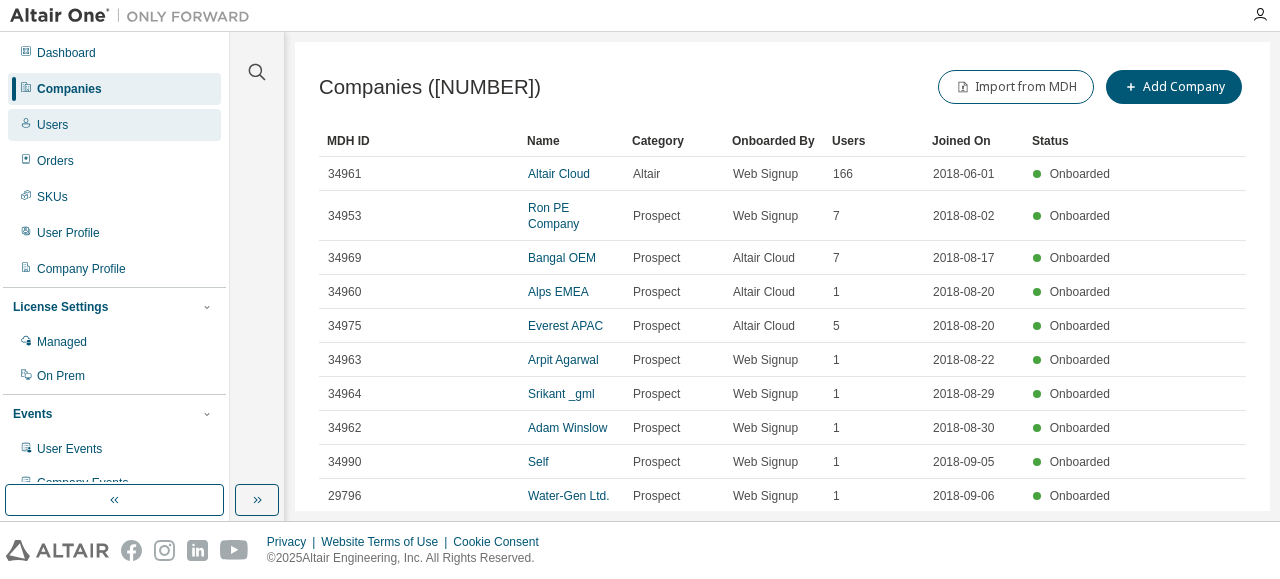 click on "Users" at bounding box center [114, 125] 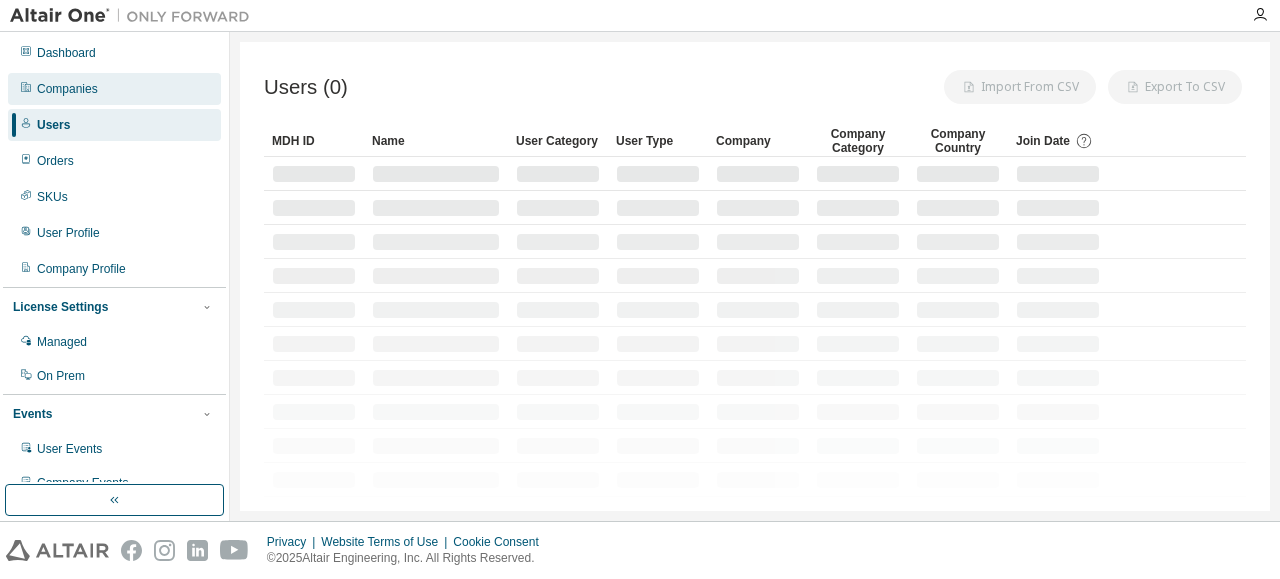 click on "Companies" at bounding box center [114, 89] 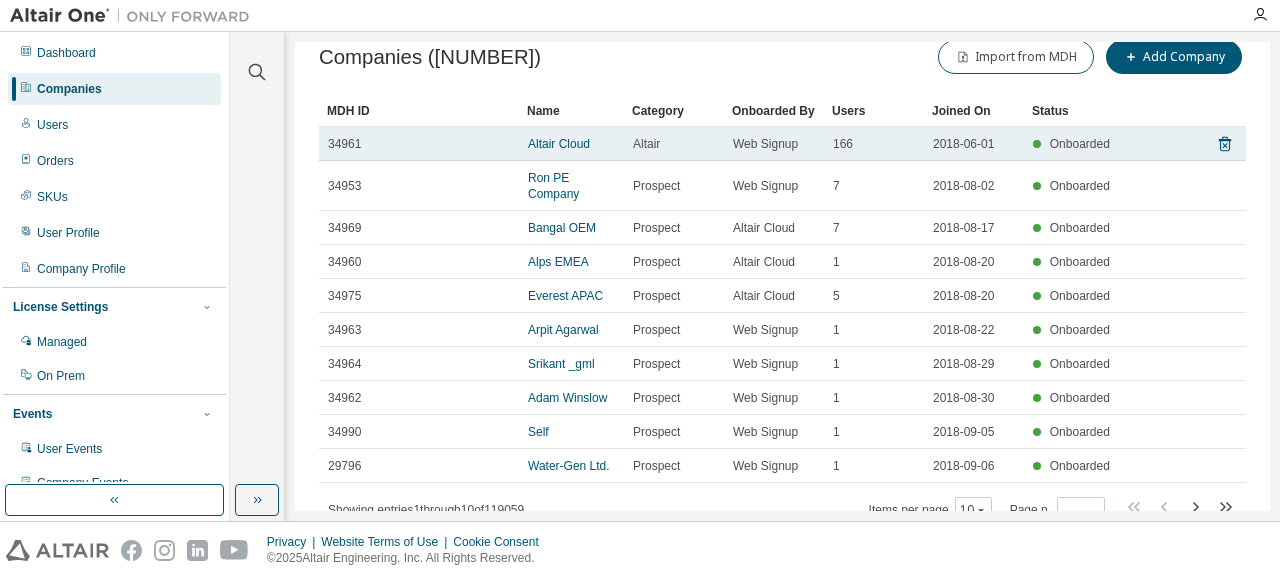 scroll, scrollTop: 0, scrollLeft: 0, axis: both 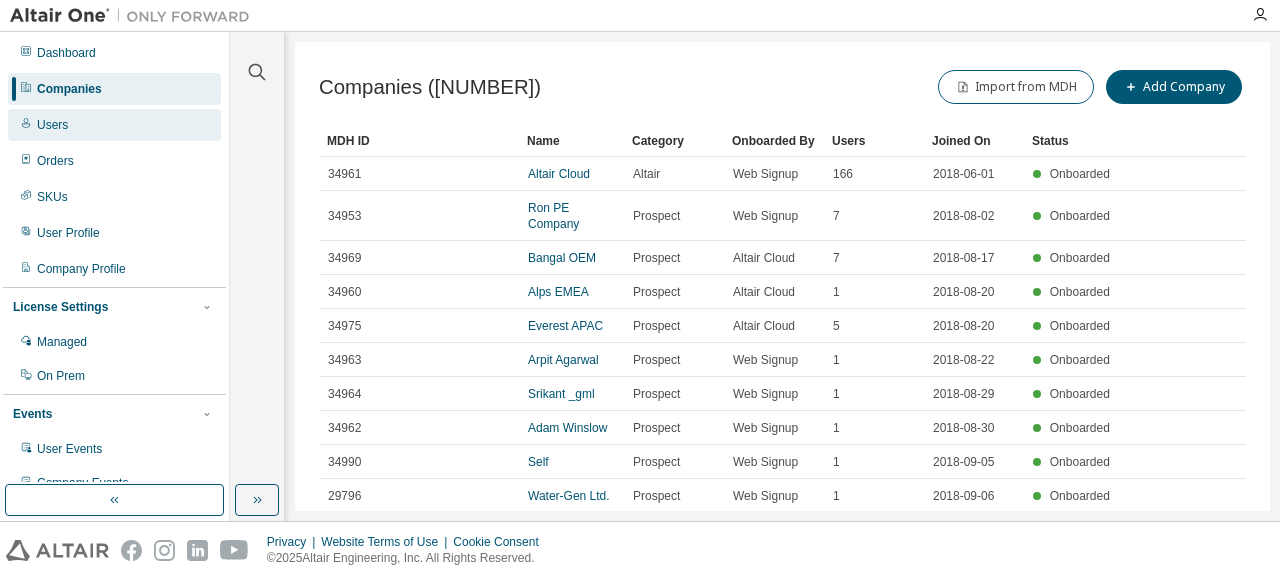 click on "Users" at bounding box center (114, 125) 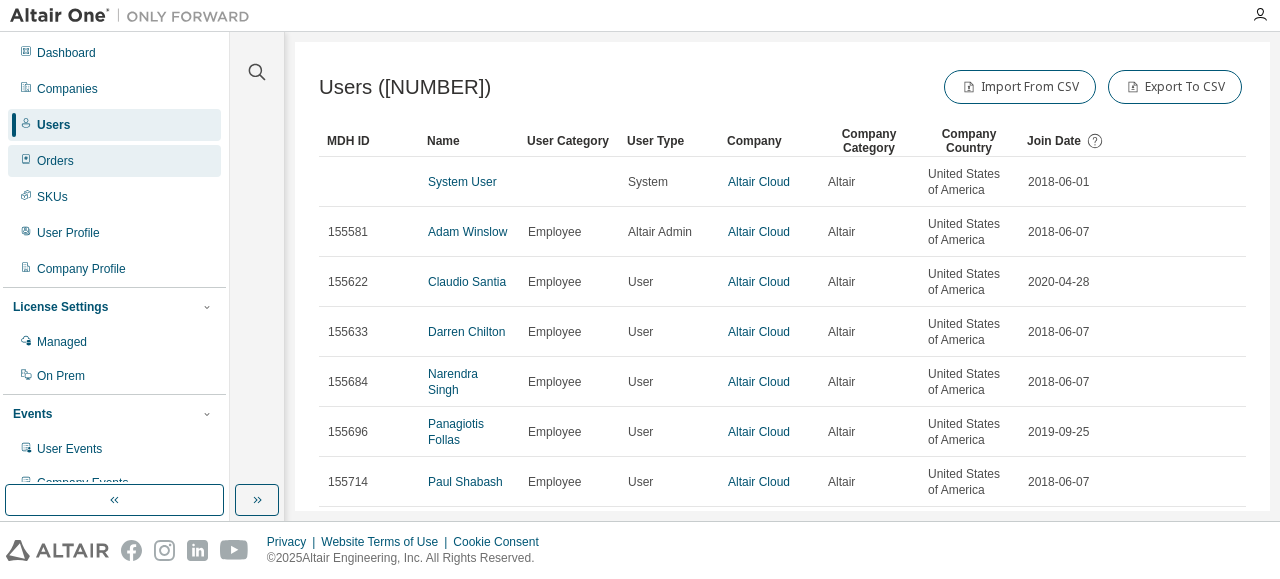 click on "Orders" at bounding box center [114, 161] 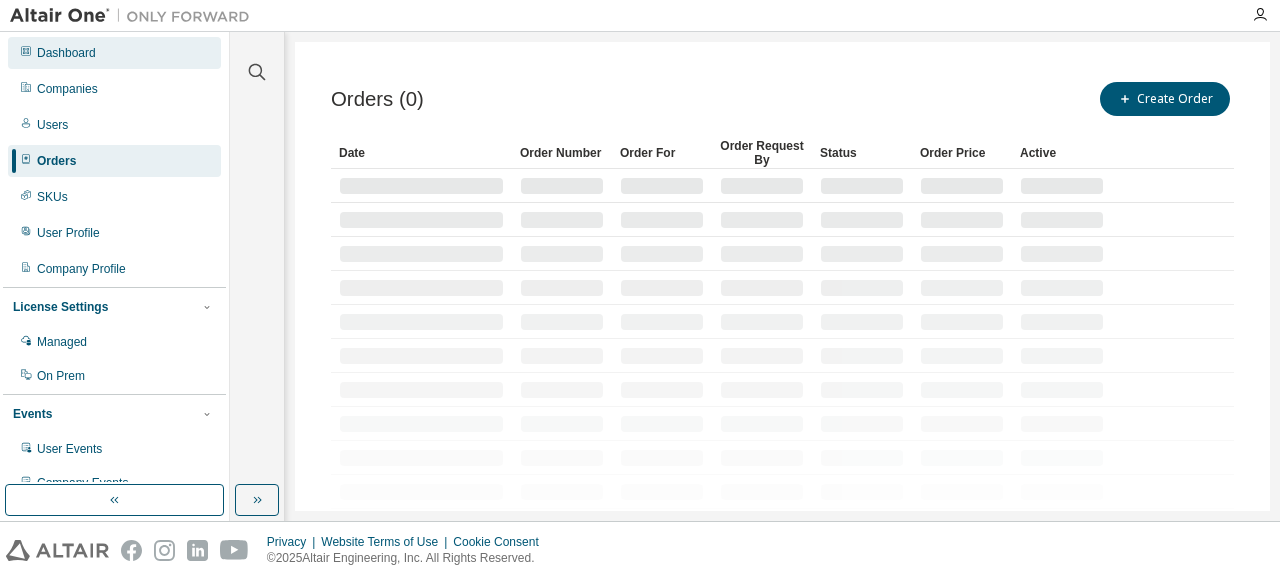 click on "Dashboard" at bounding box center (114, 53) 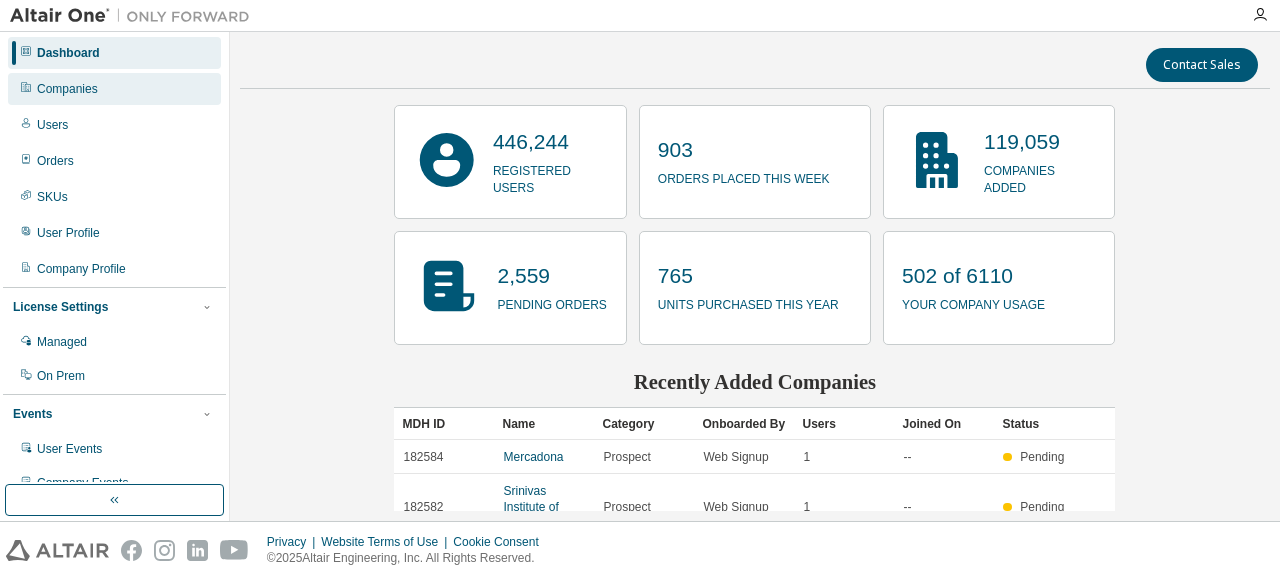 click on "Companies" at bounding box center (114, 89) 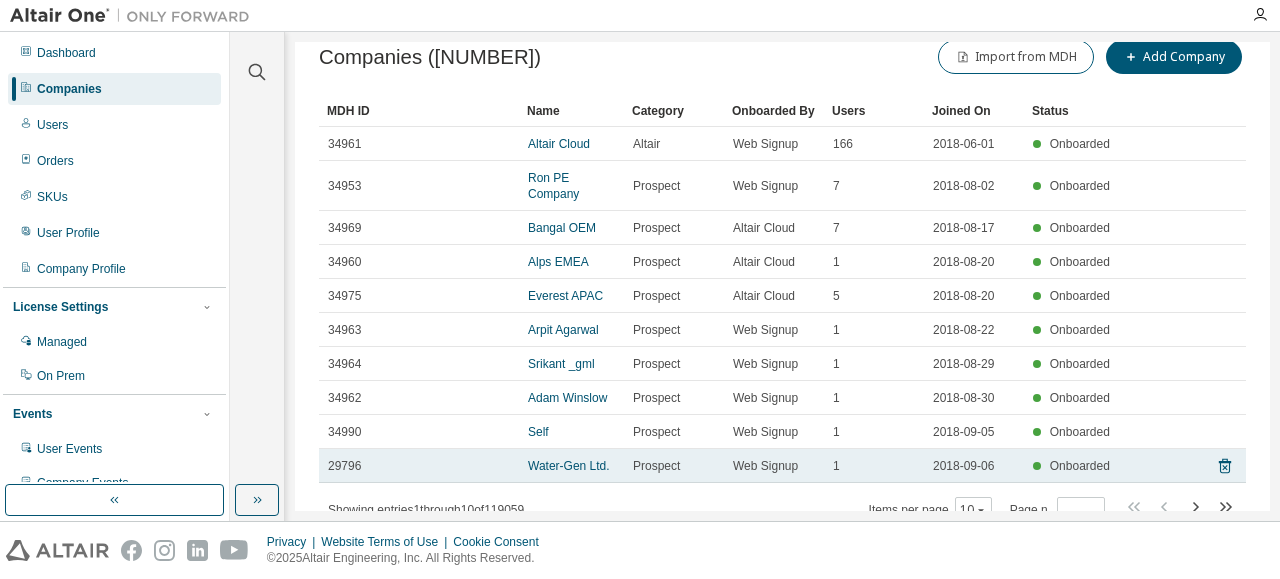 scroll, scrollTop: 0, scrollLeft: 0, axis: both 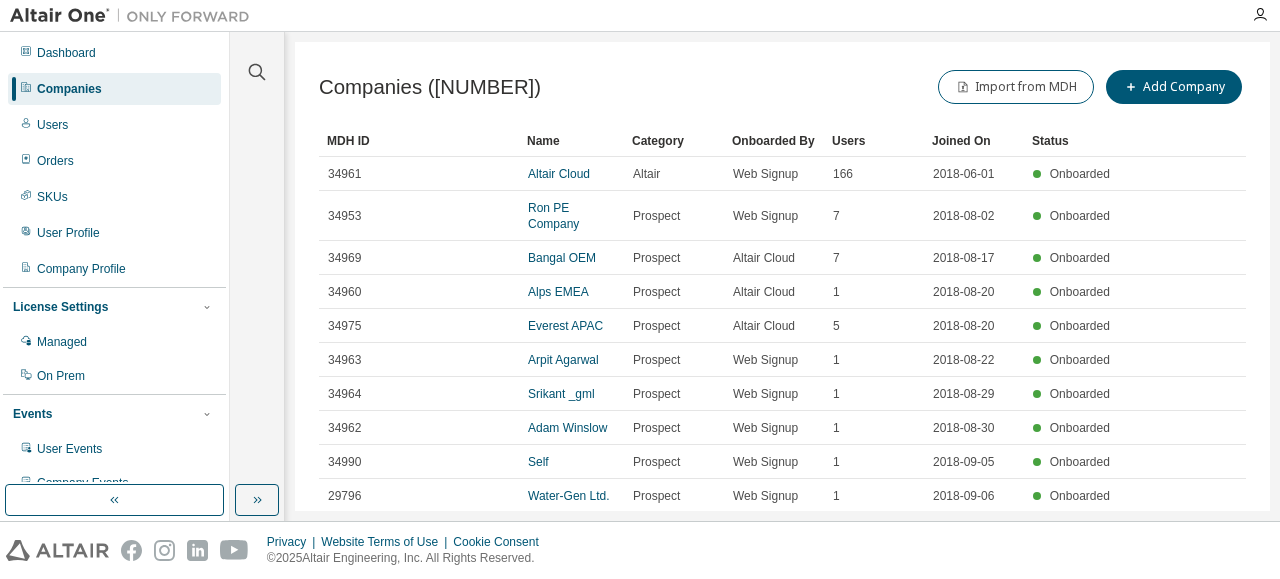 click on "Companies ([NUMBER])" at bounding box center [430, 87] 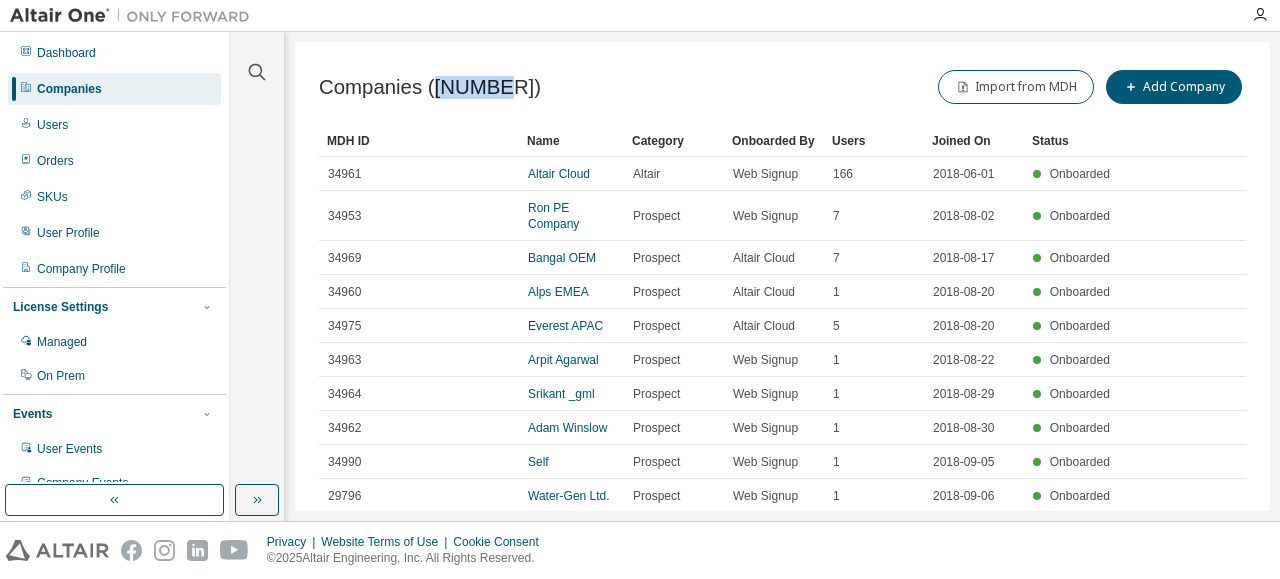 click on "Companies ([NUMBER])" at bounding box center [430, 87] 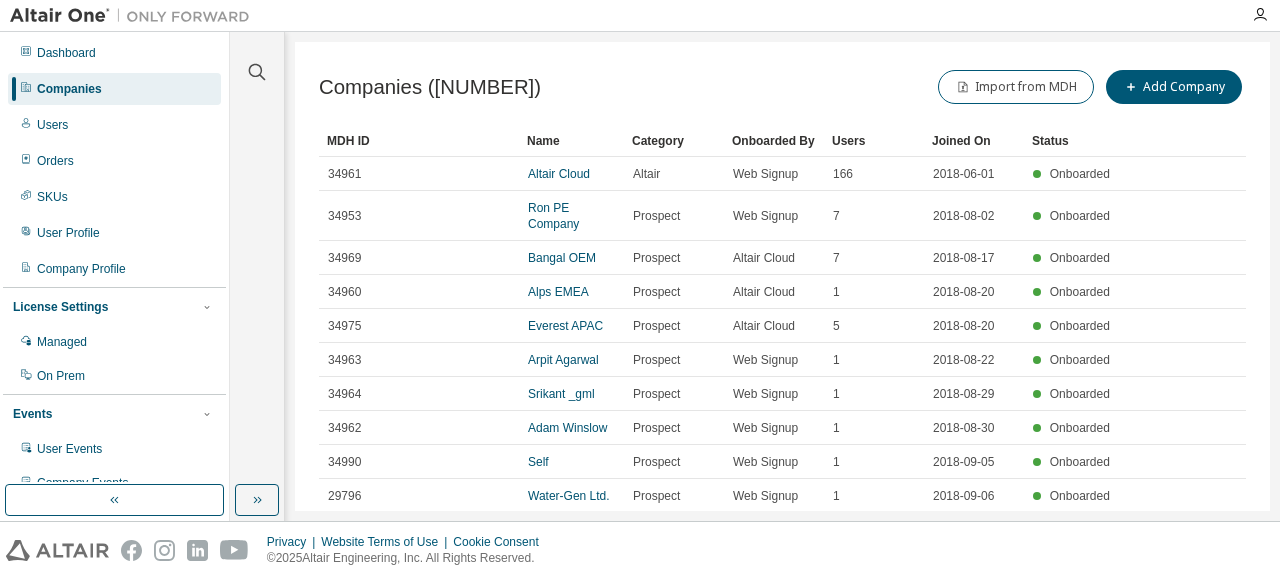 click on "Companies ([NUMBER]) Import from MDH Add Company" at bounding box center [782, 87] 